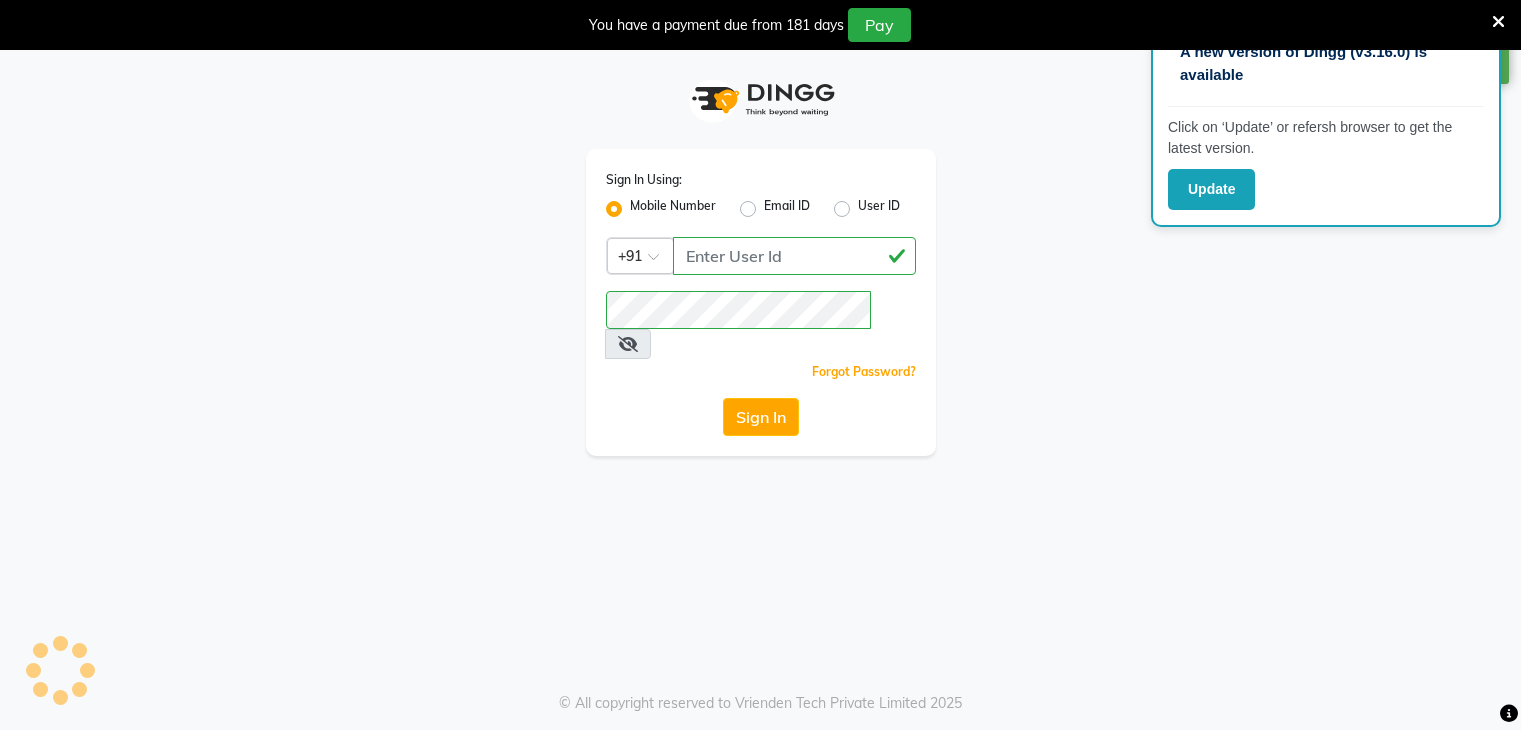 scroll, scrollTop: 0, scrollLeft: 0, axis: both 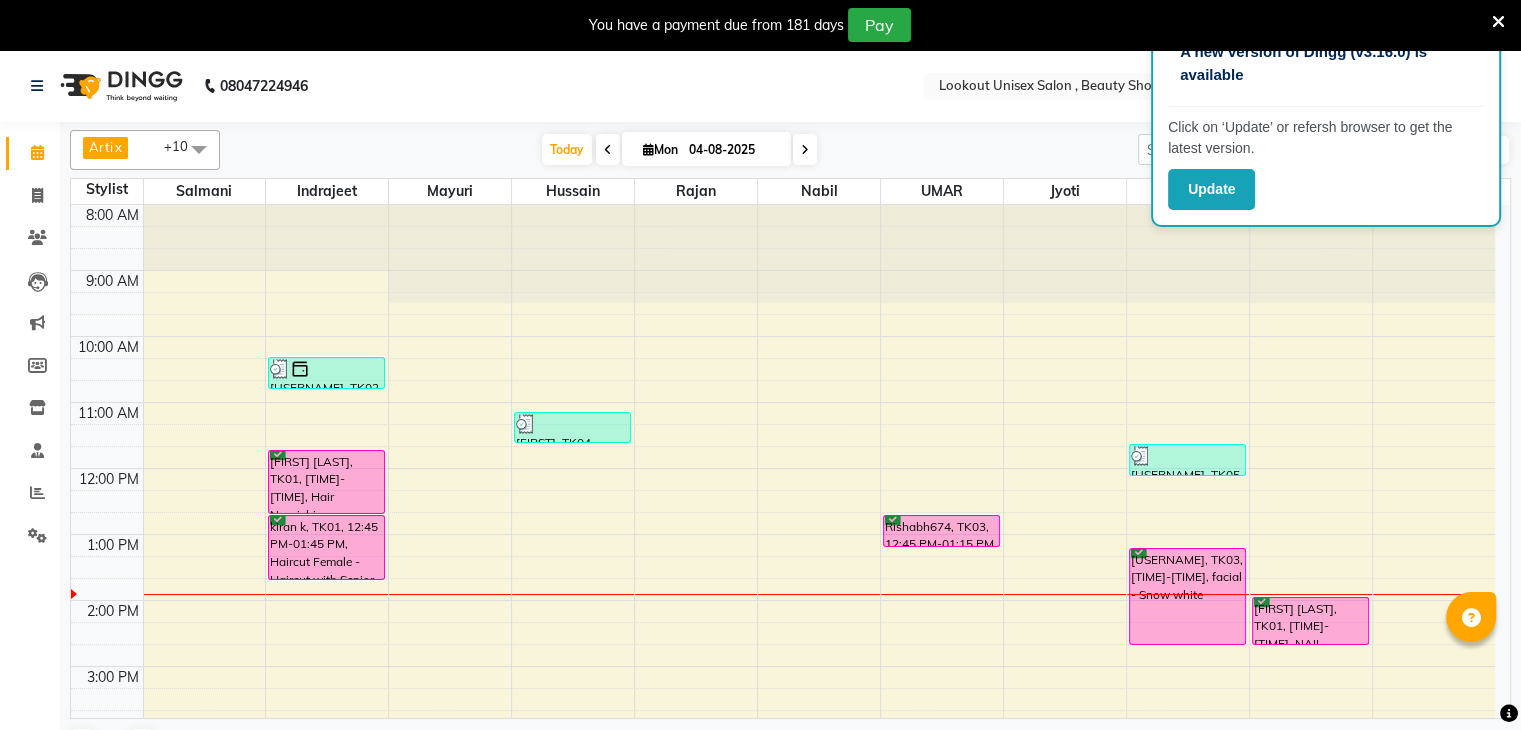 click at bounding box center (1498, 22) 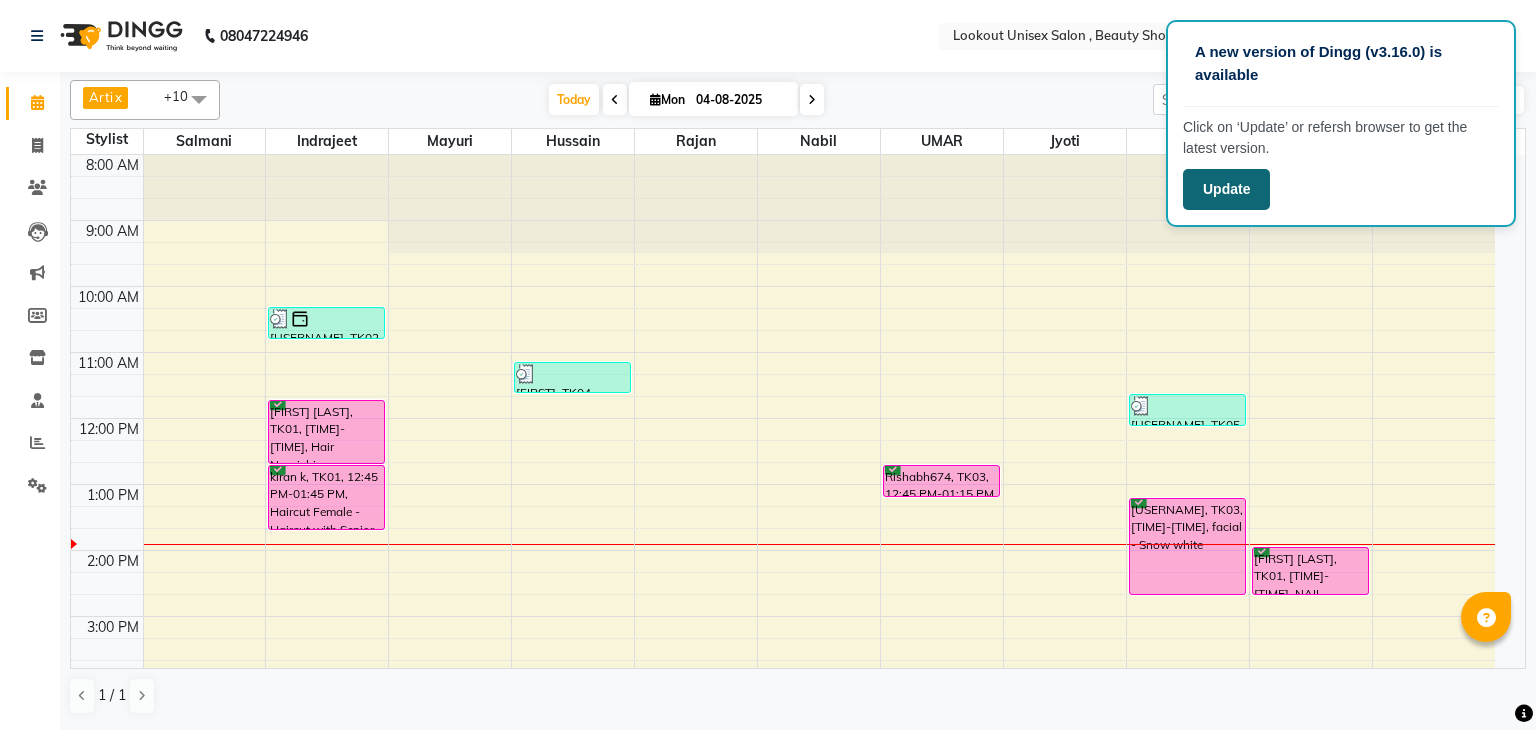 click on "Update" 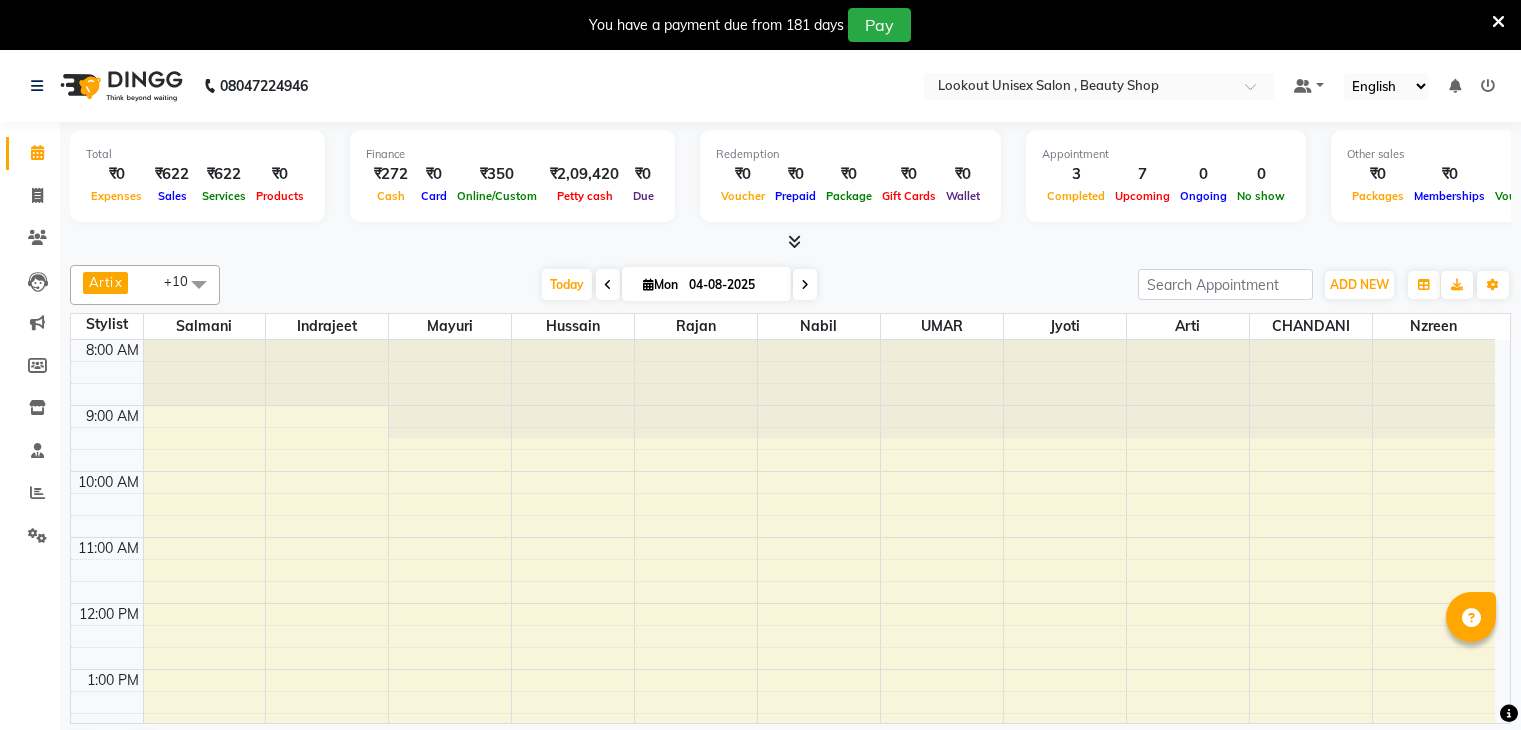 scroll, scrollTop: 0, scrollLeft: 0, axis: both 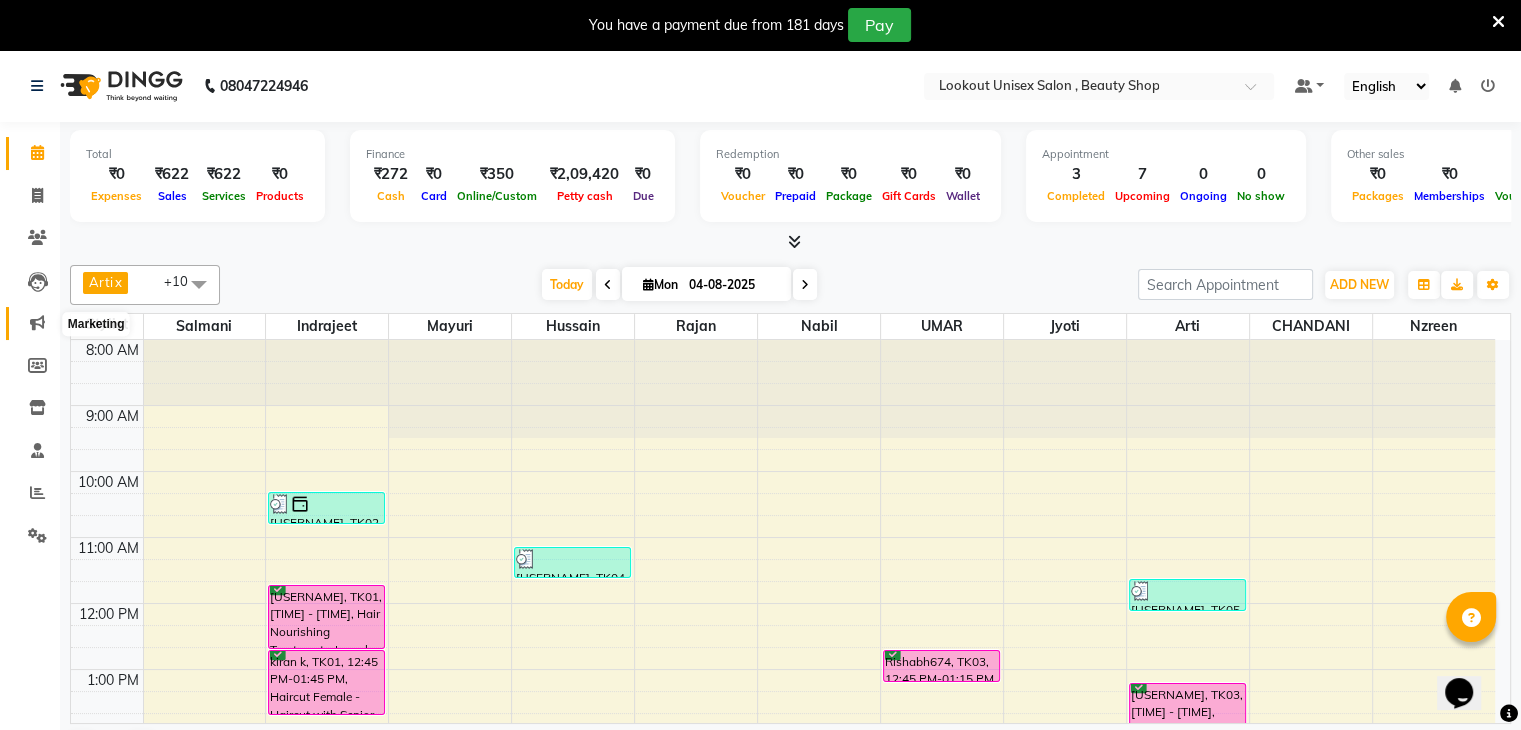 click 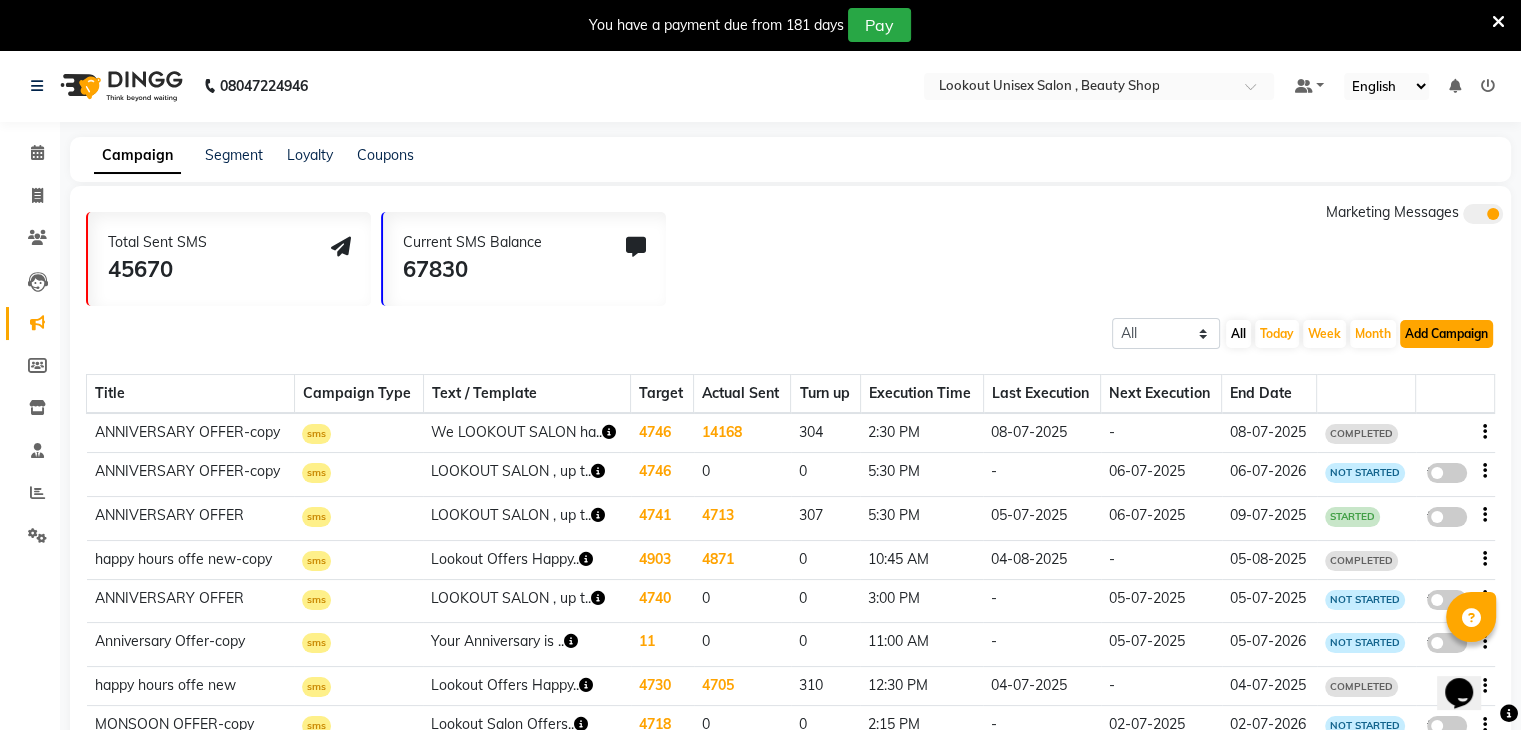 click on "Add Campaign" at bounding box center (1446, 334) 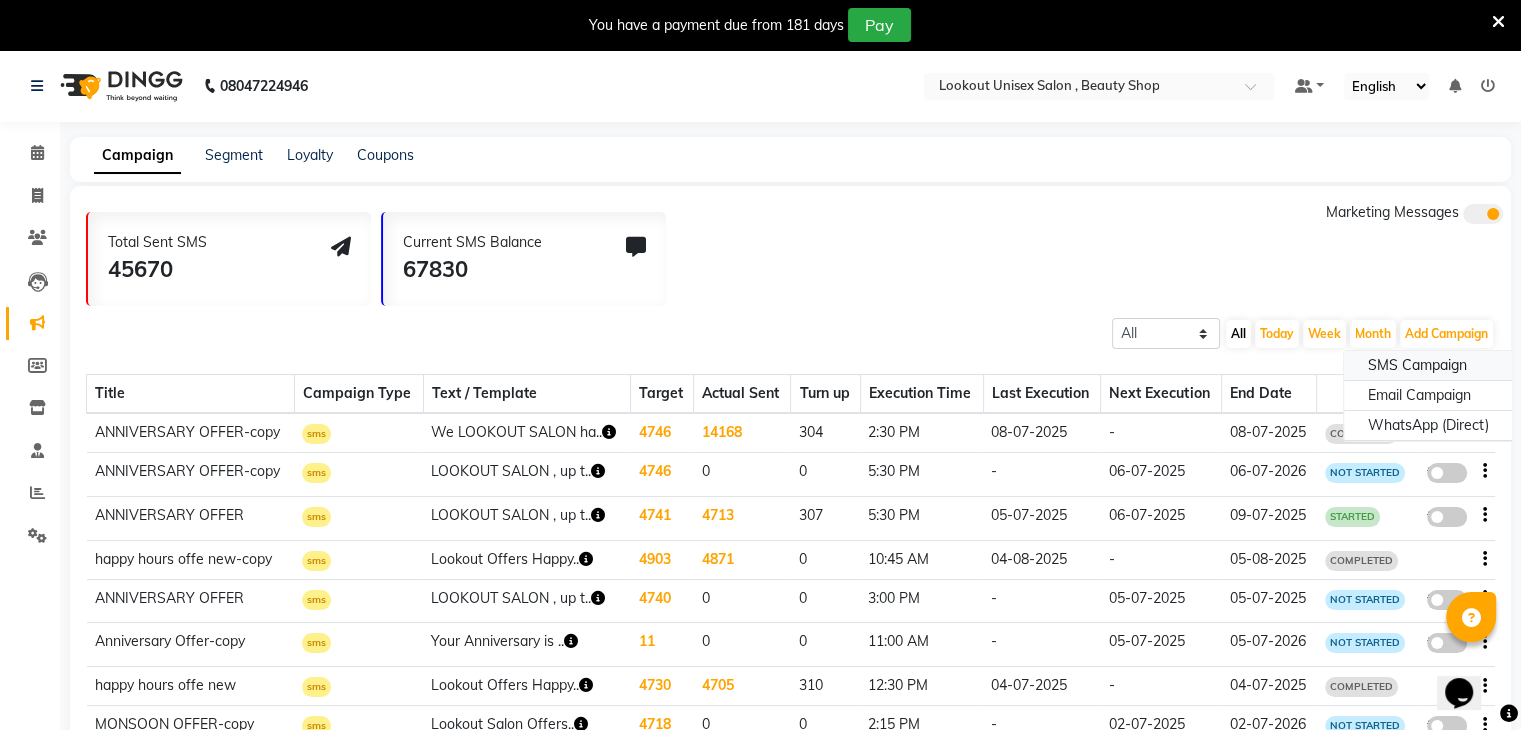 click on "SMS Campaign" 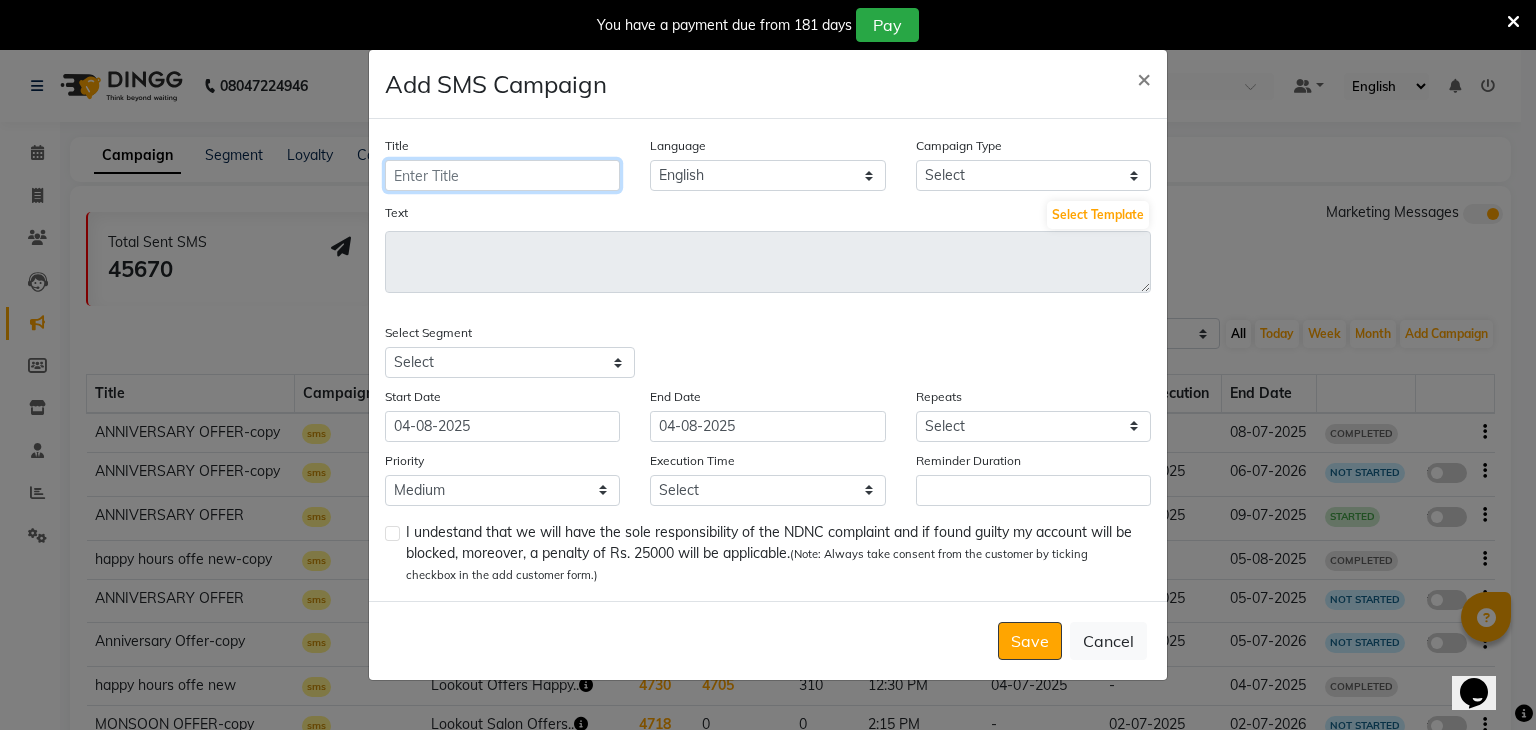 click on "Title" at bounding box center [502, 175] 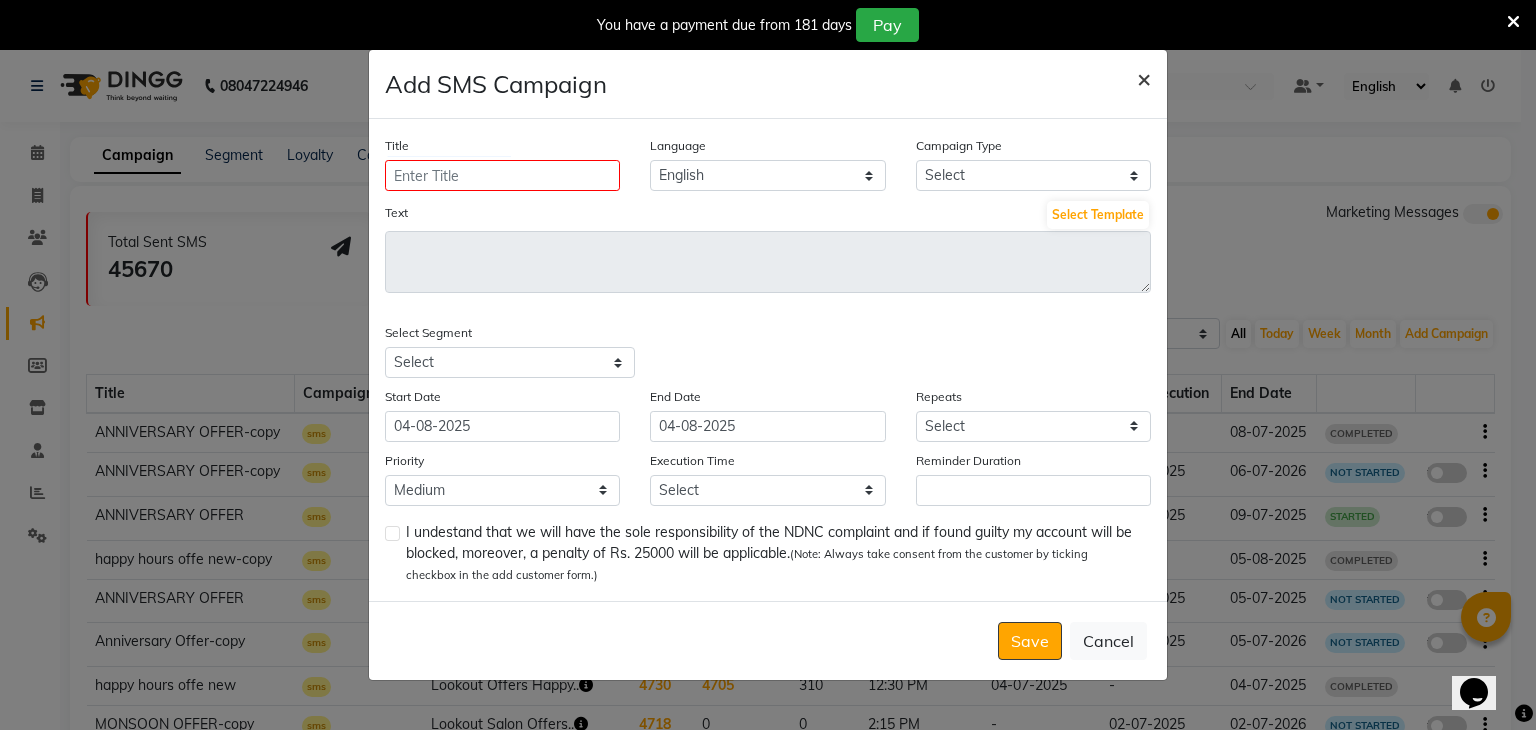 click on "×" 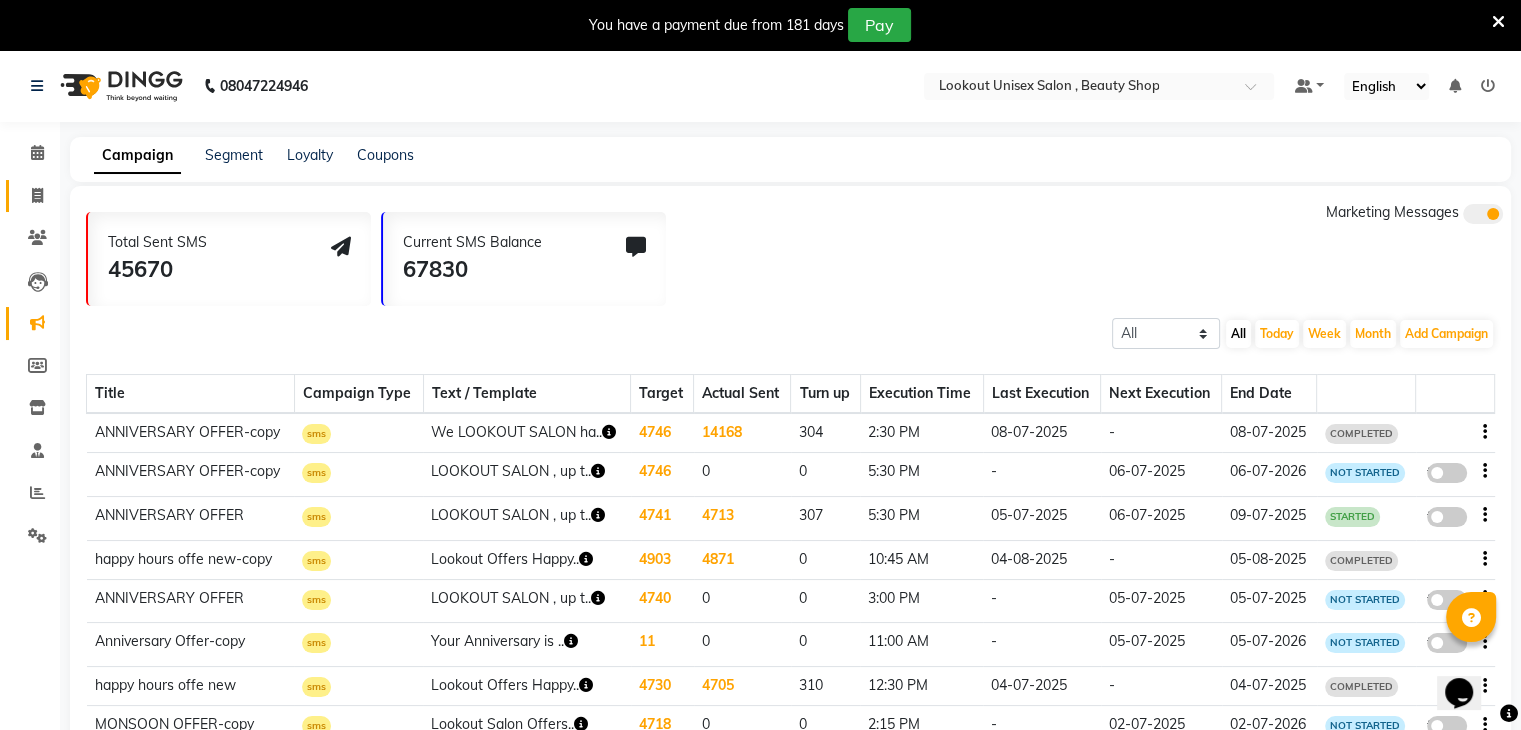 click on "Invoice" 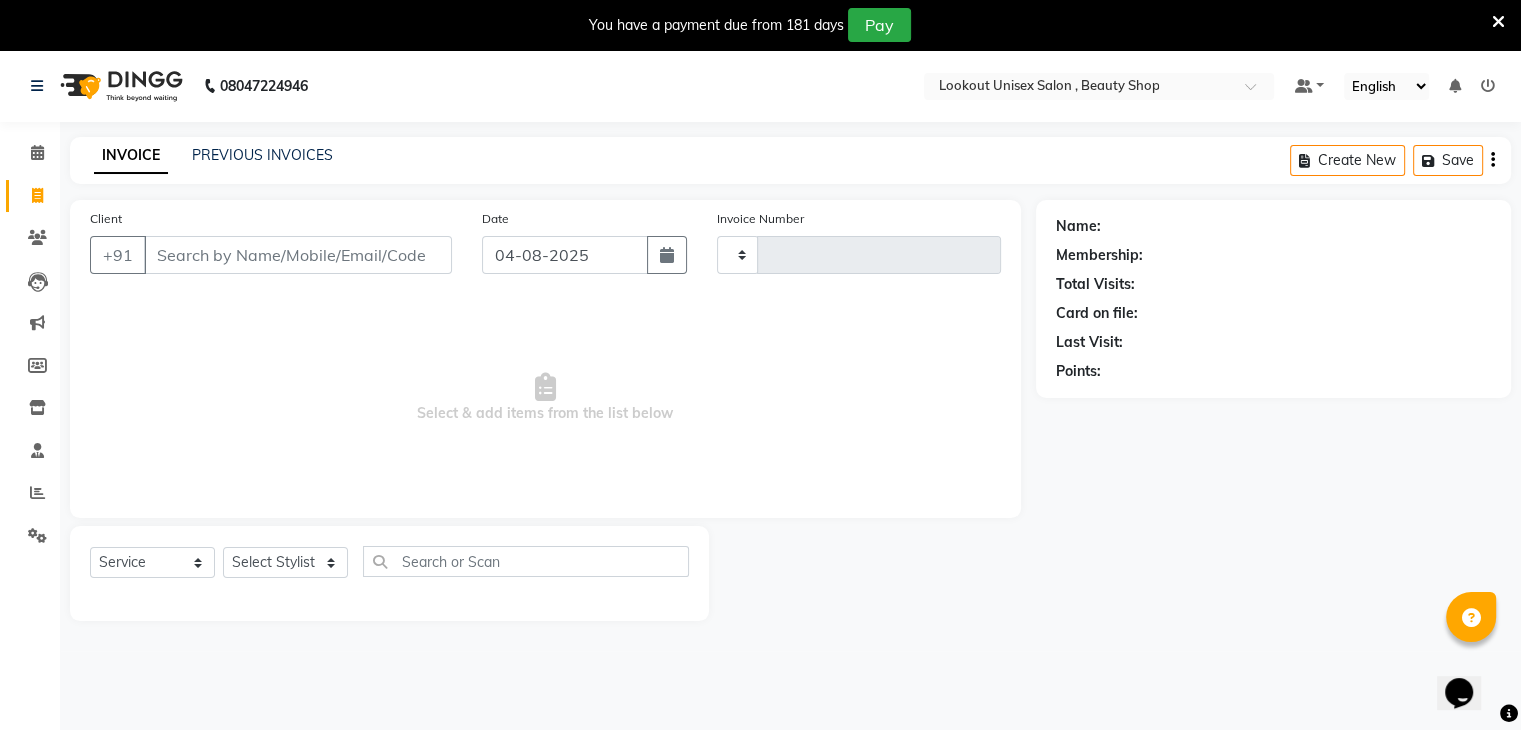 scroll, scrollTop: 50, scrollLeft: 0, axis: vertical 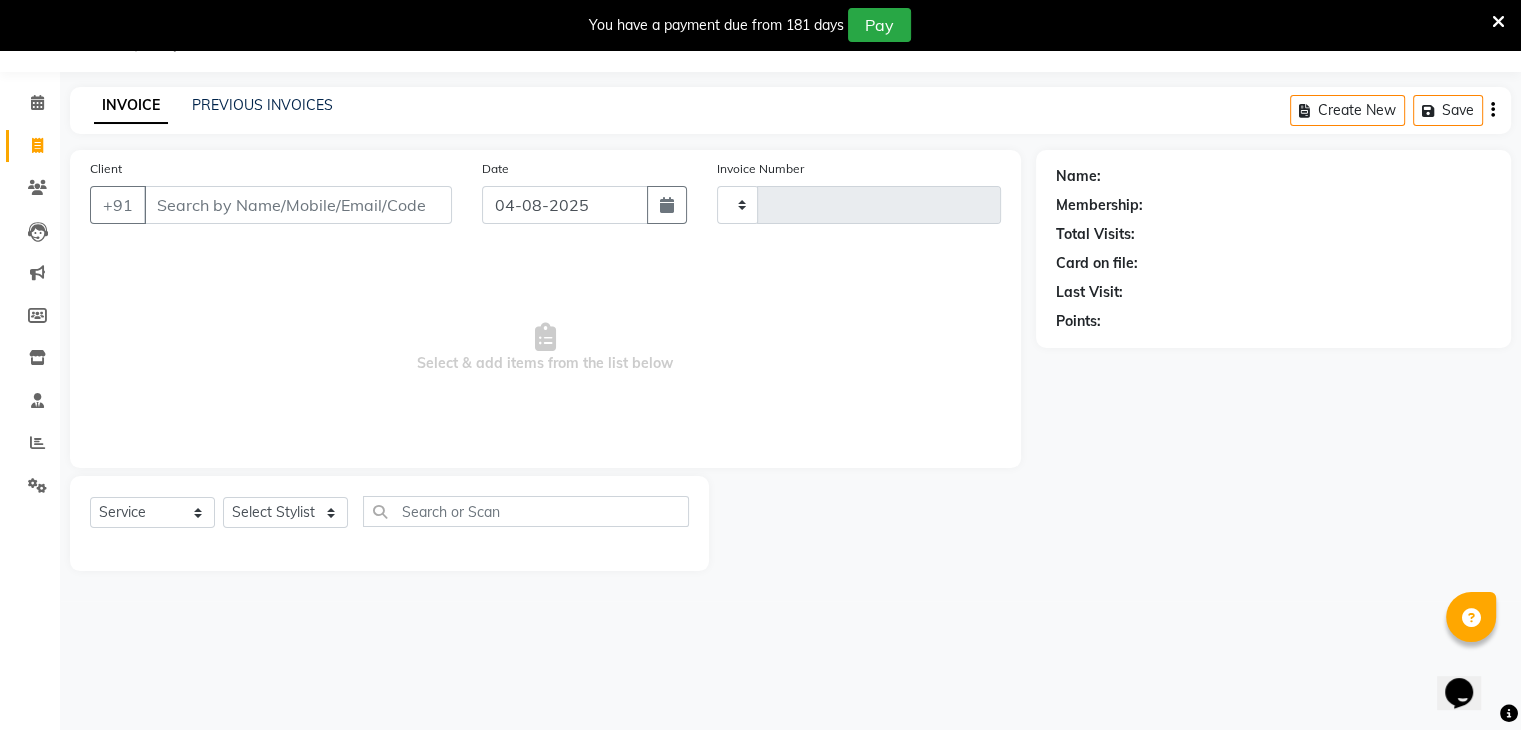 type on "2774" 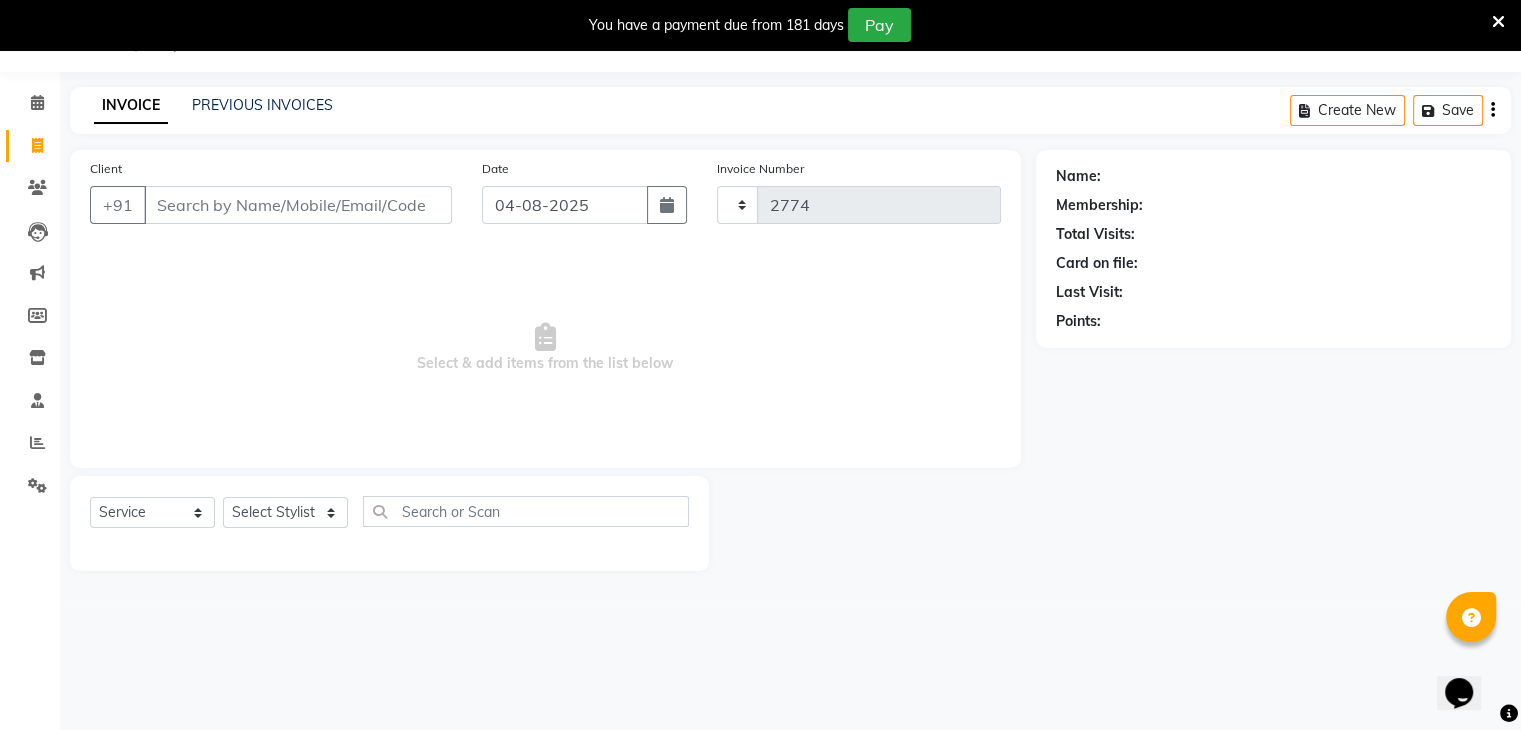 select on "7658" 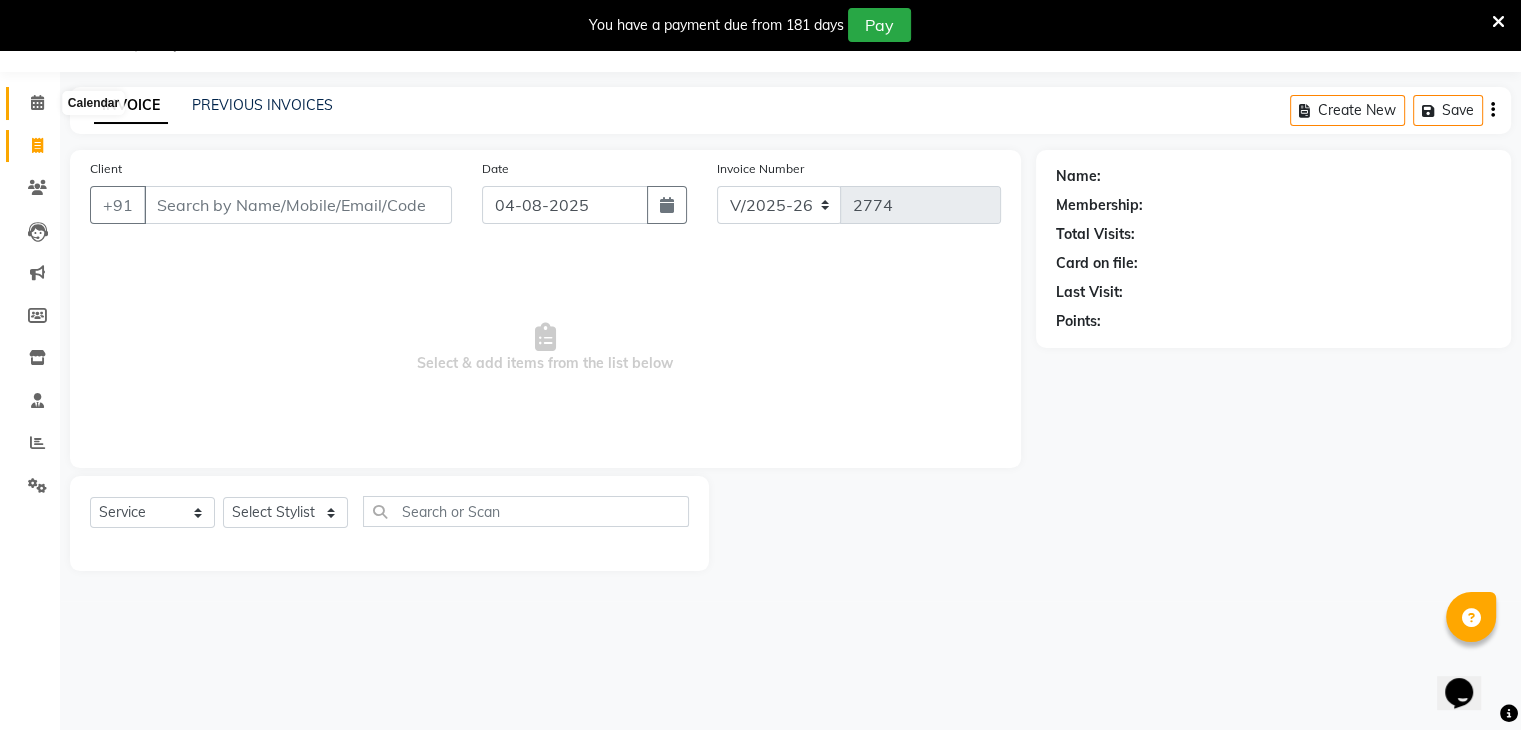 click 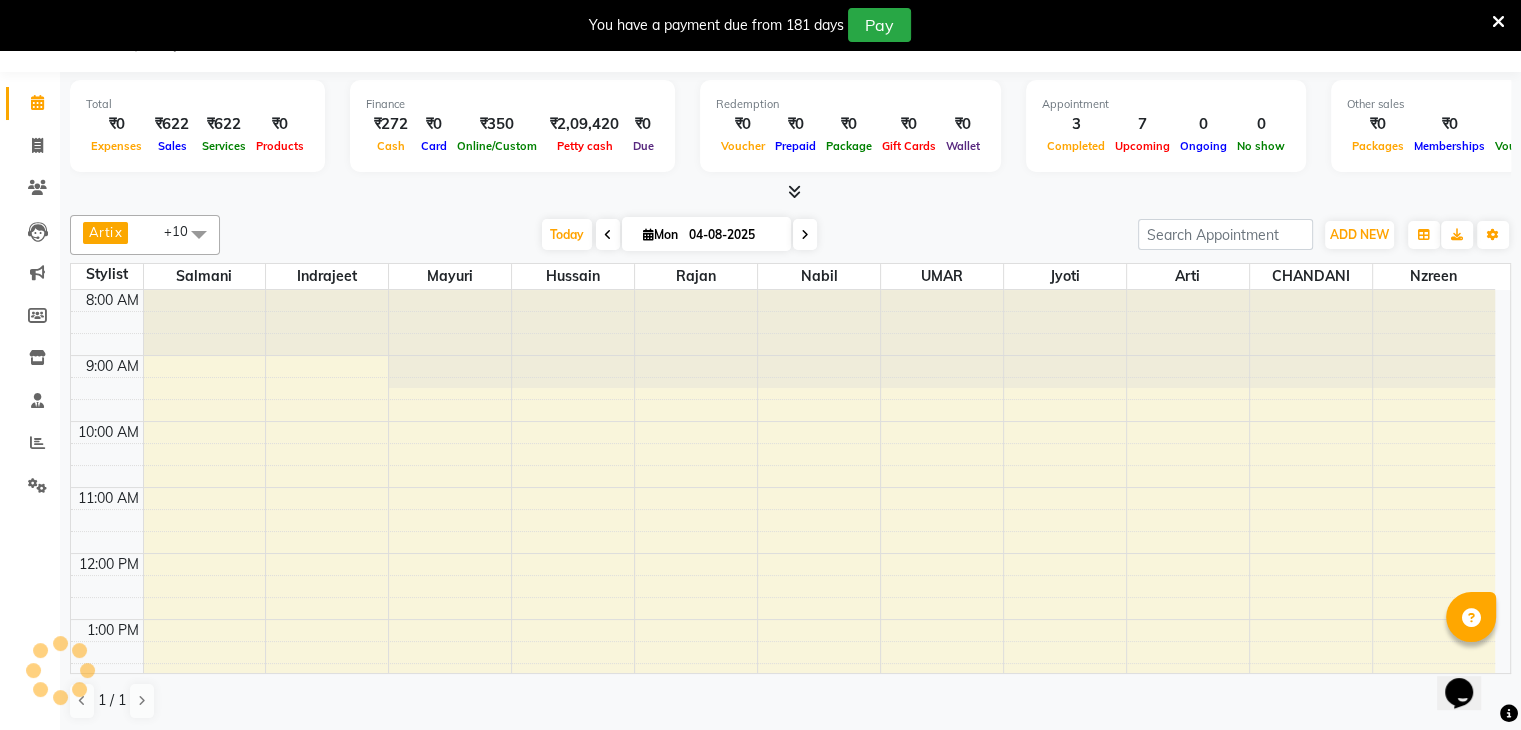 scroll, scrollTop: 0, scrollLeft: 0, axis: both 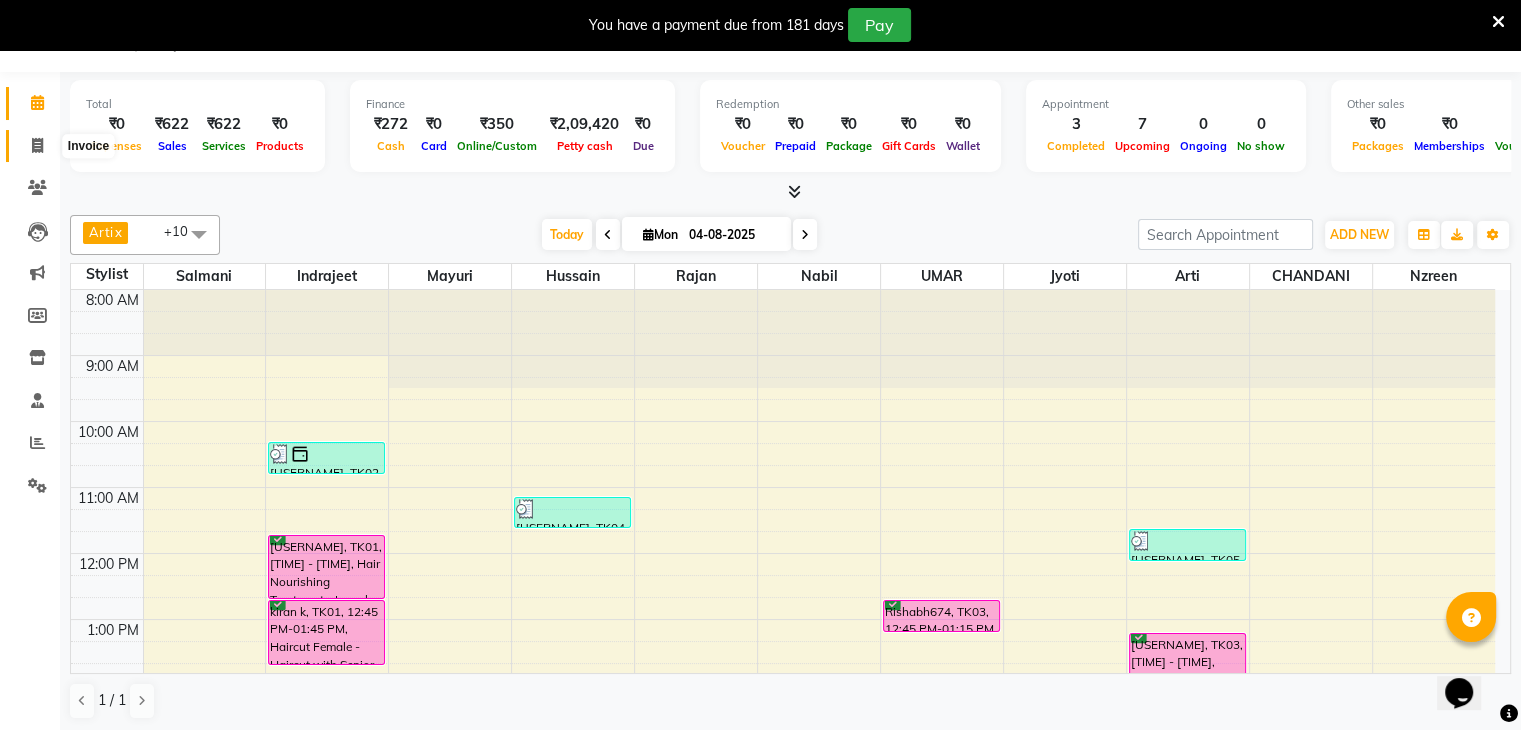 click 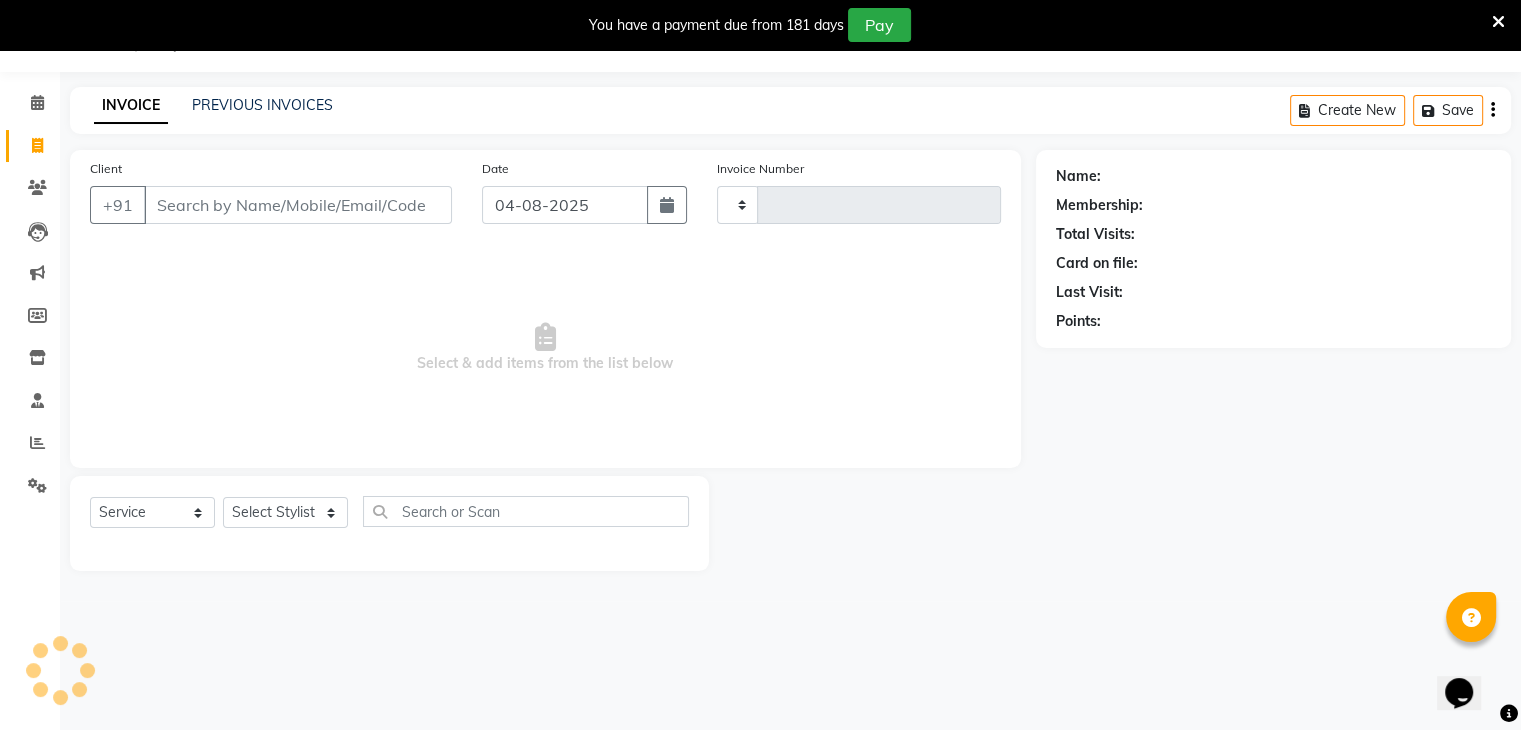 type on "2774" 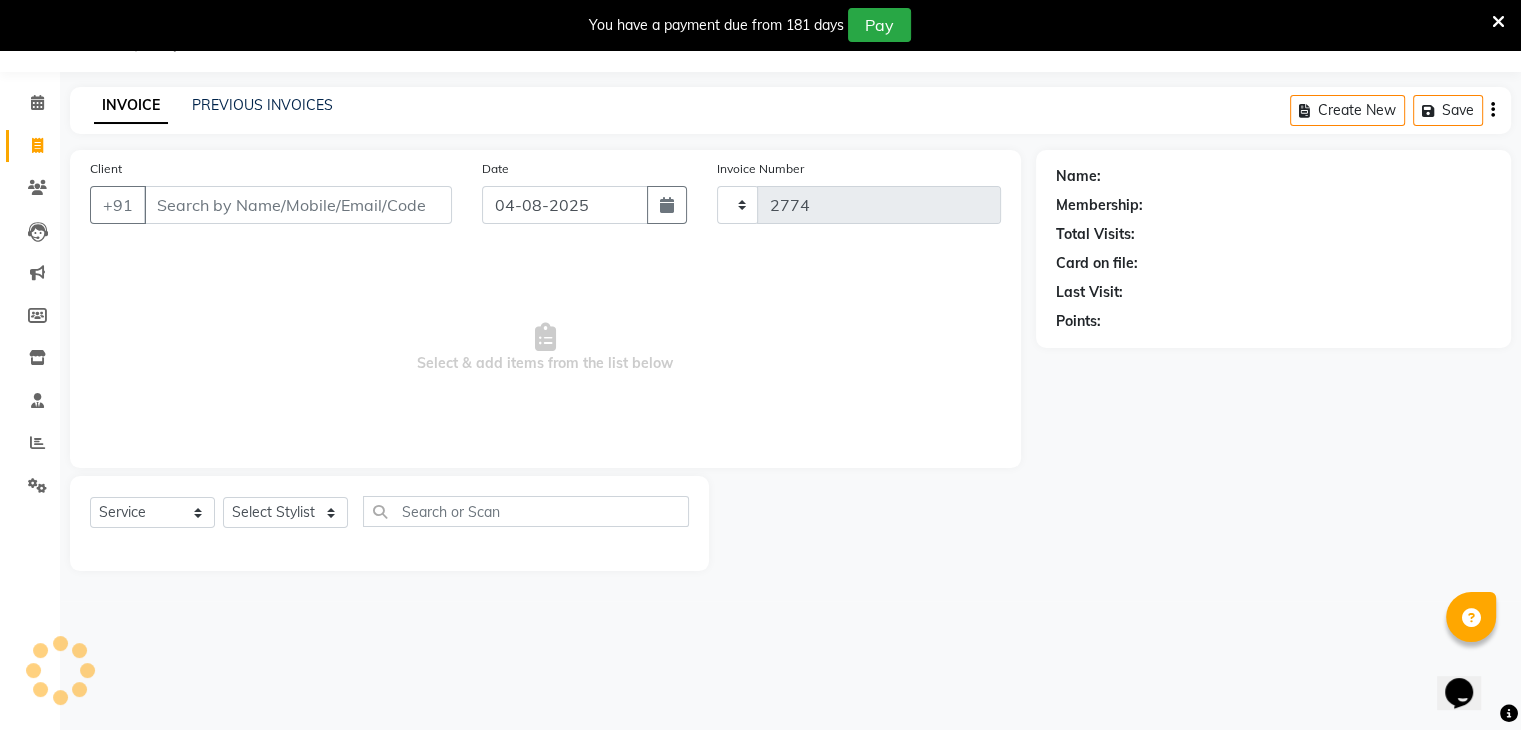 select on "7658" 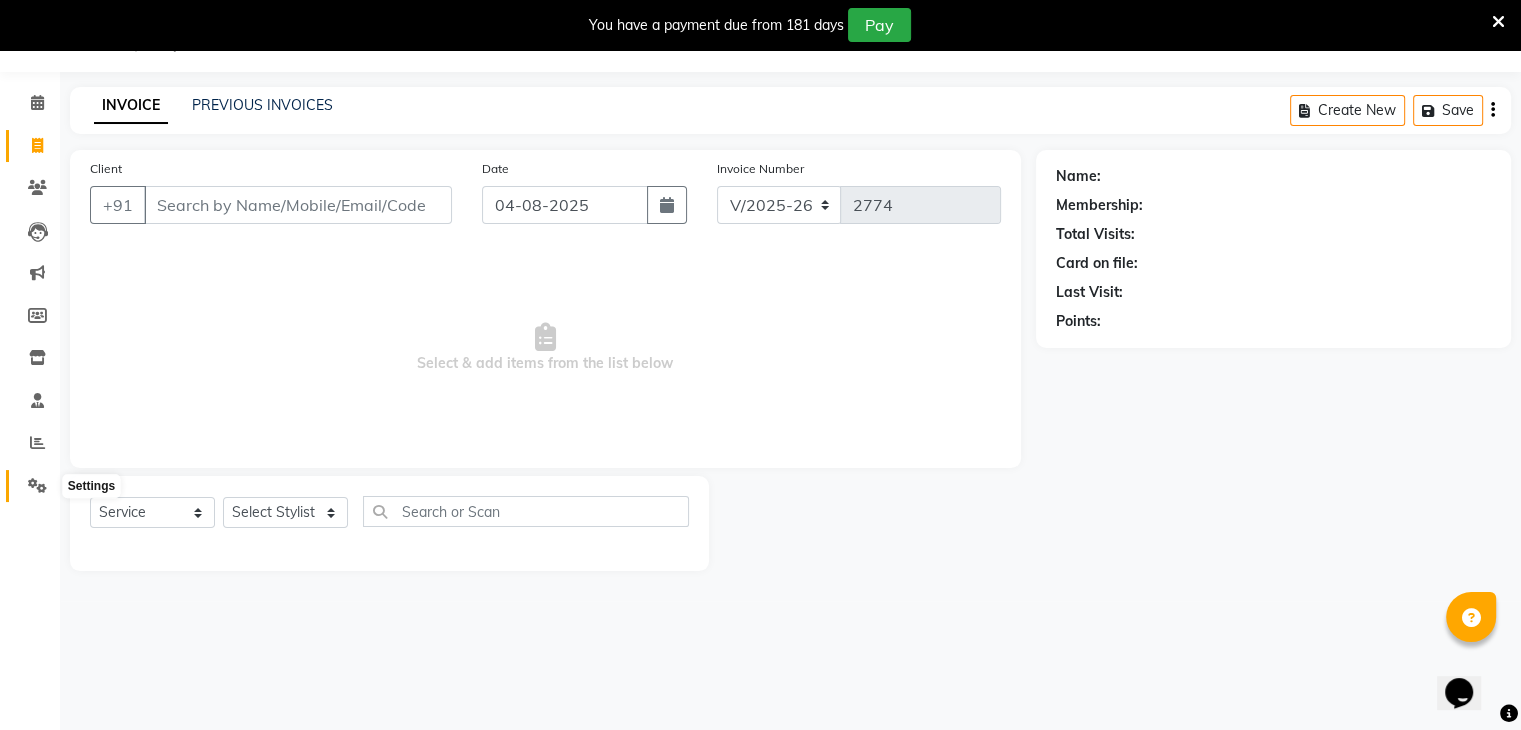 click 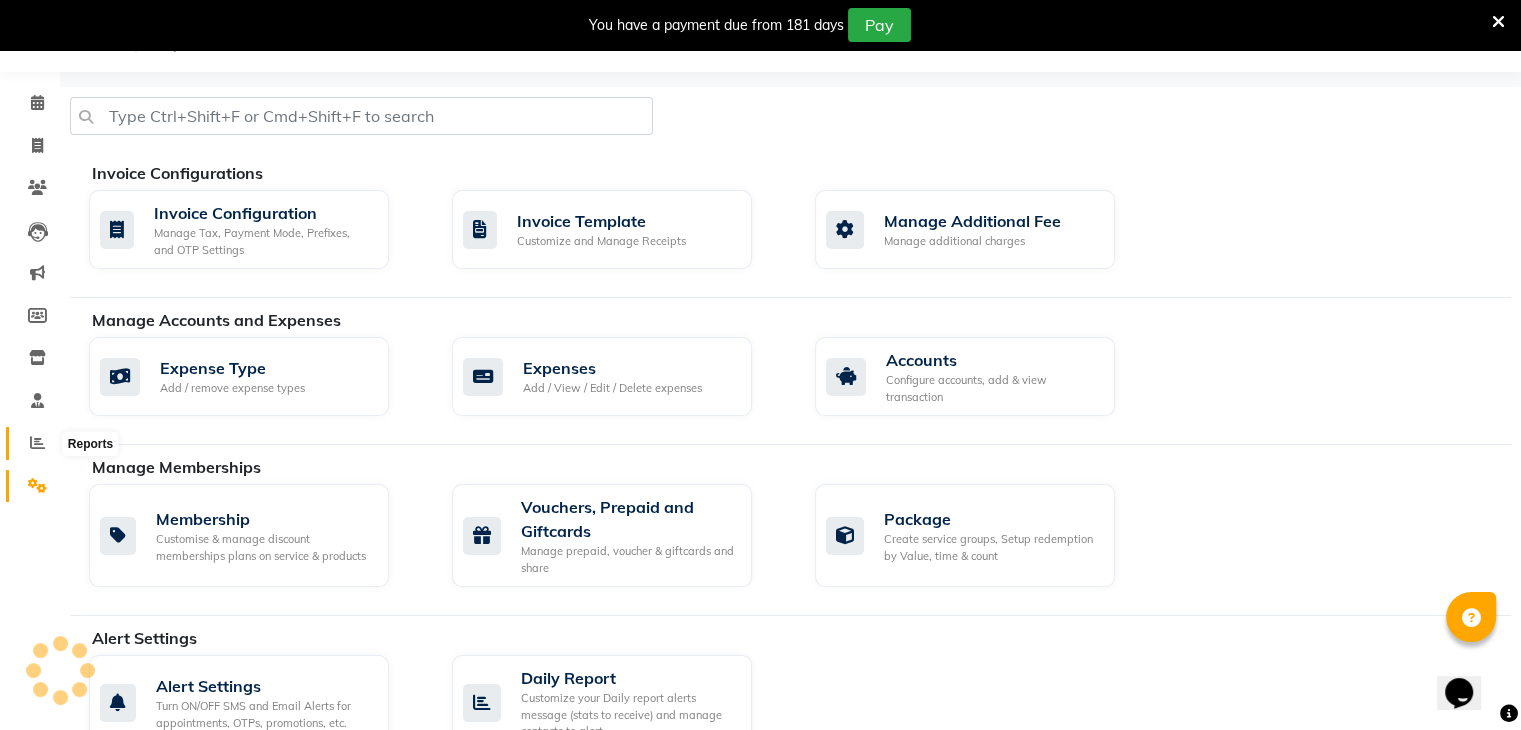 click 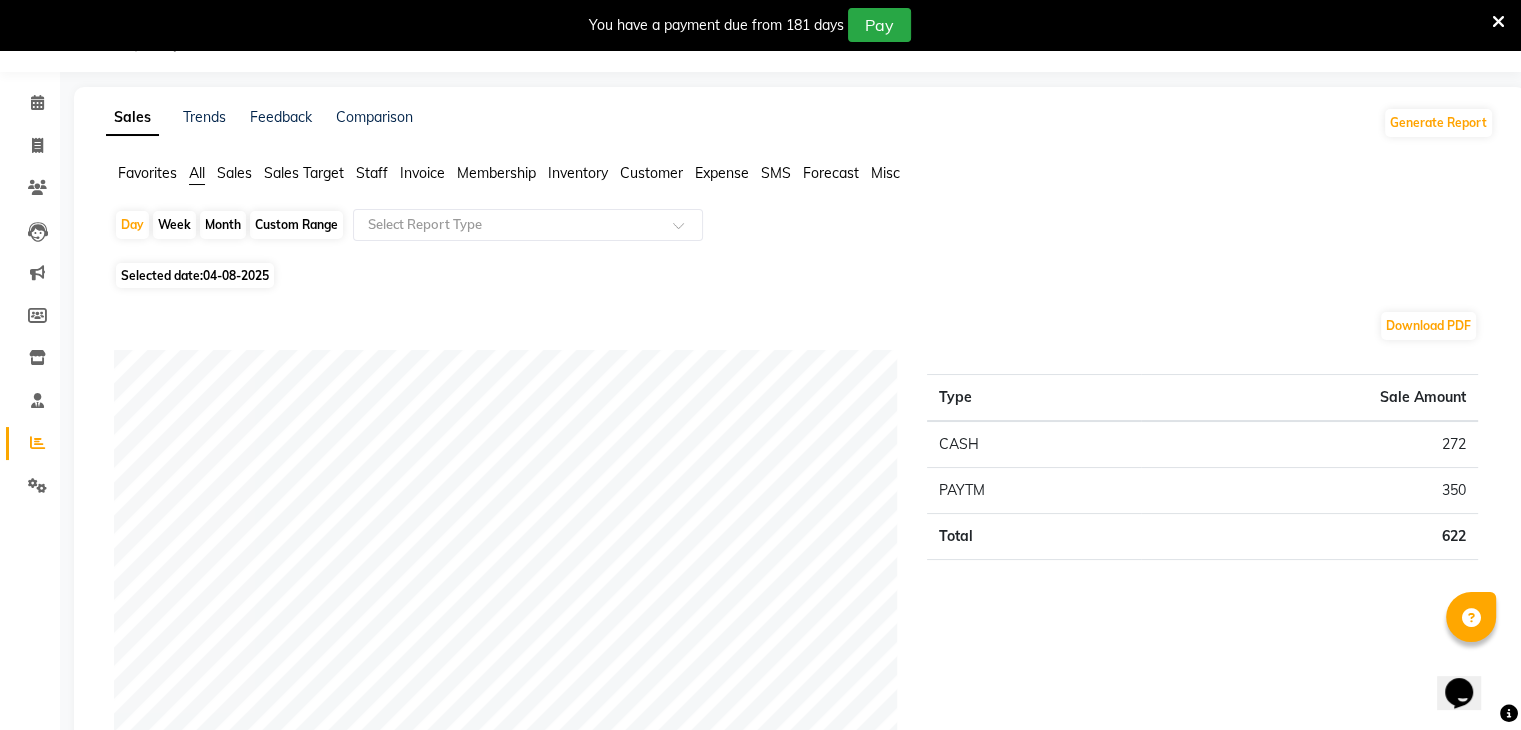 click on "Month" 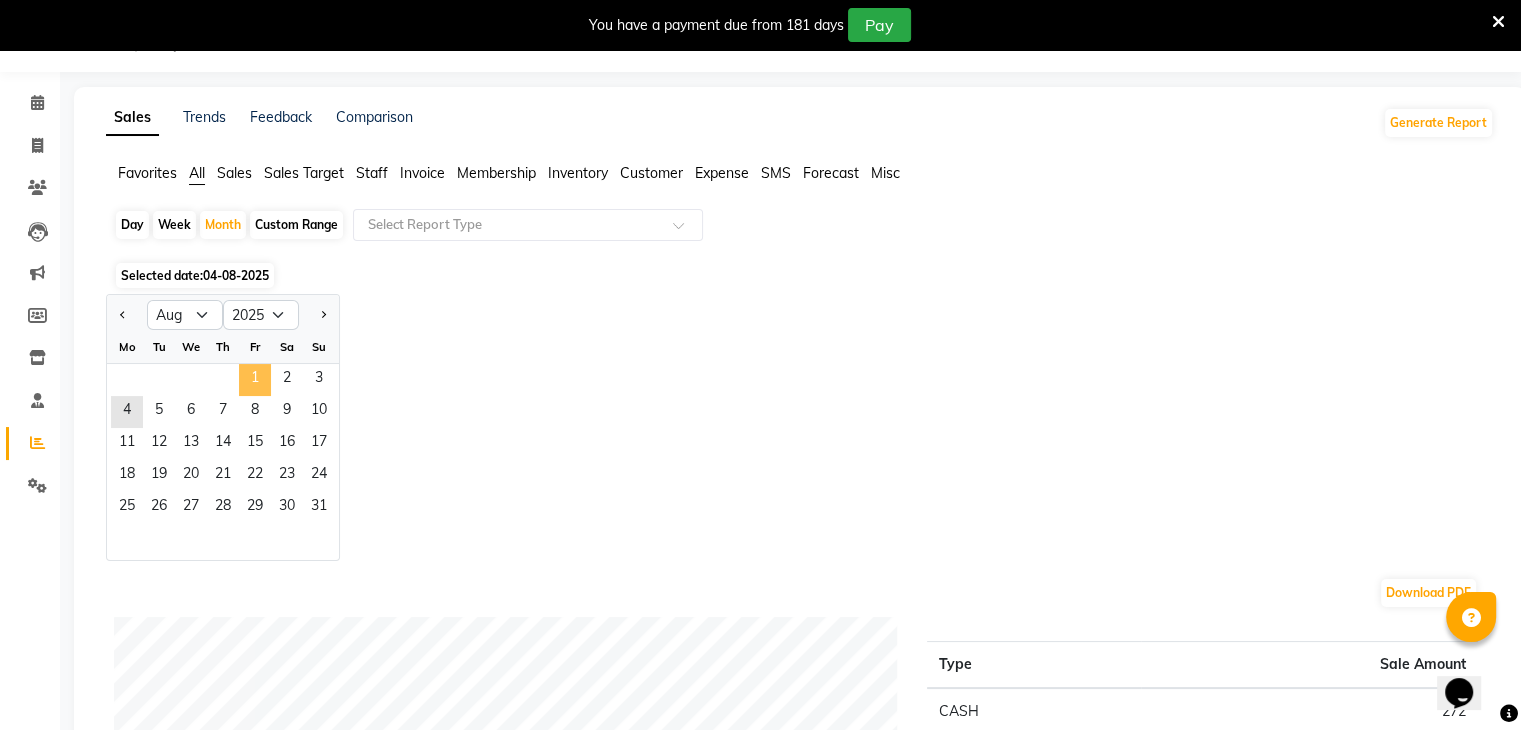 click on "1" 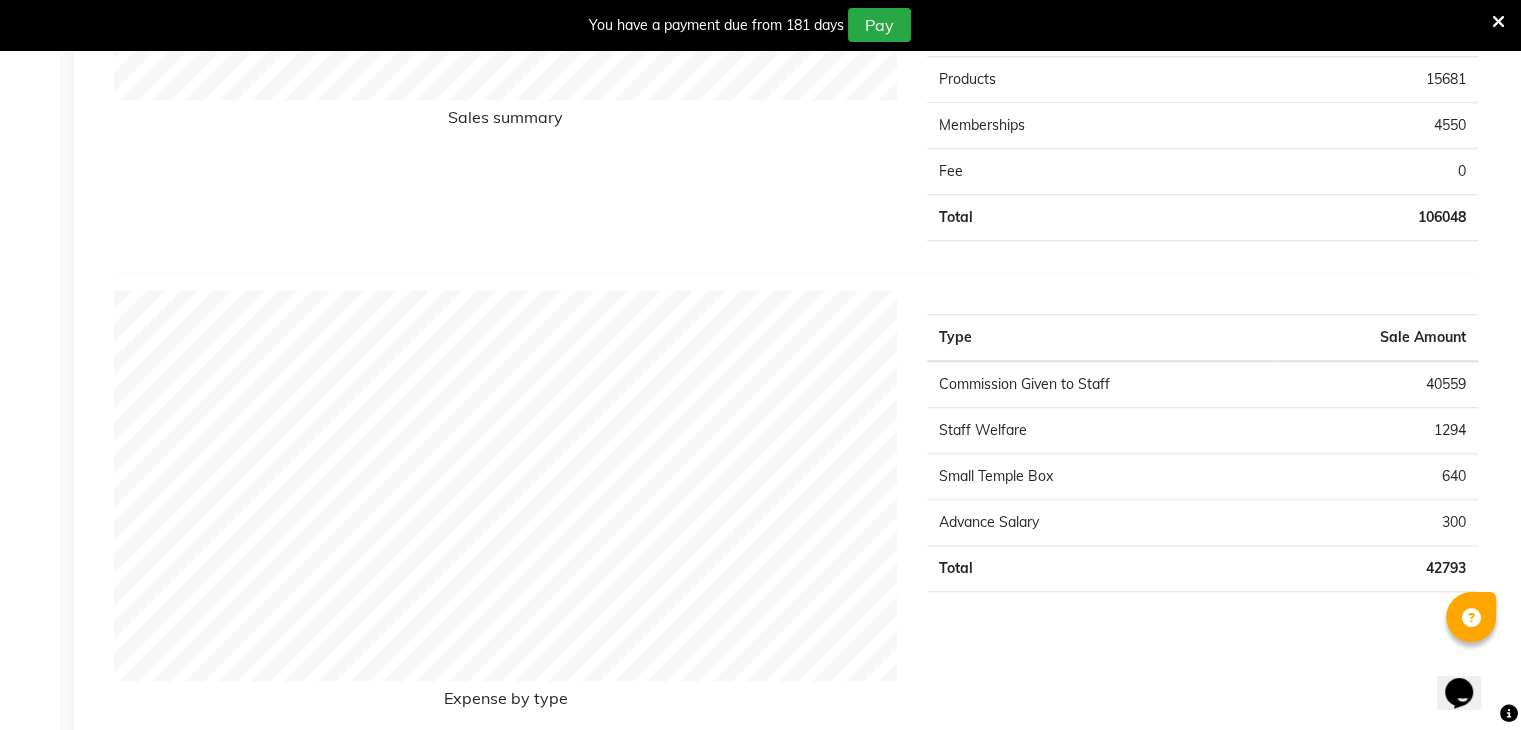 scroll, scrollTop: 1900, scrollLeft: 0, axis: vertical 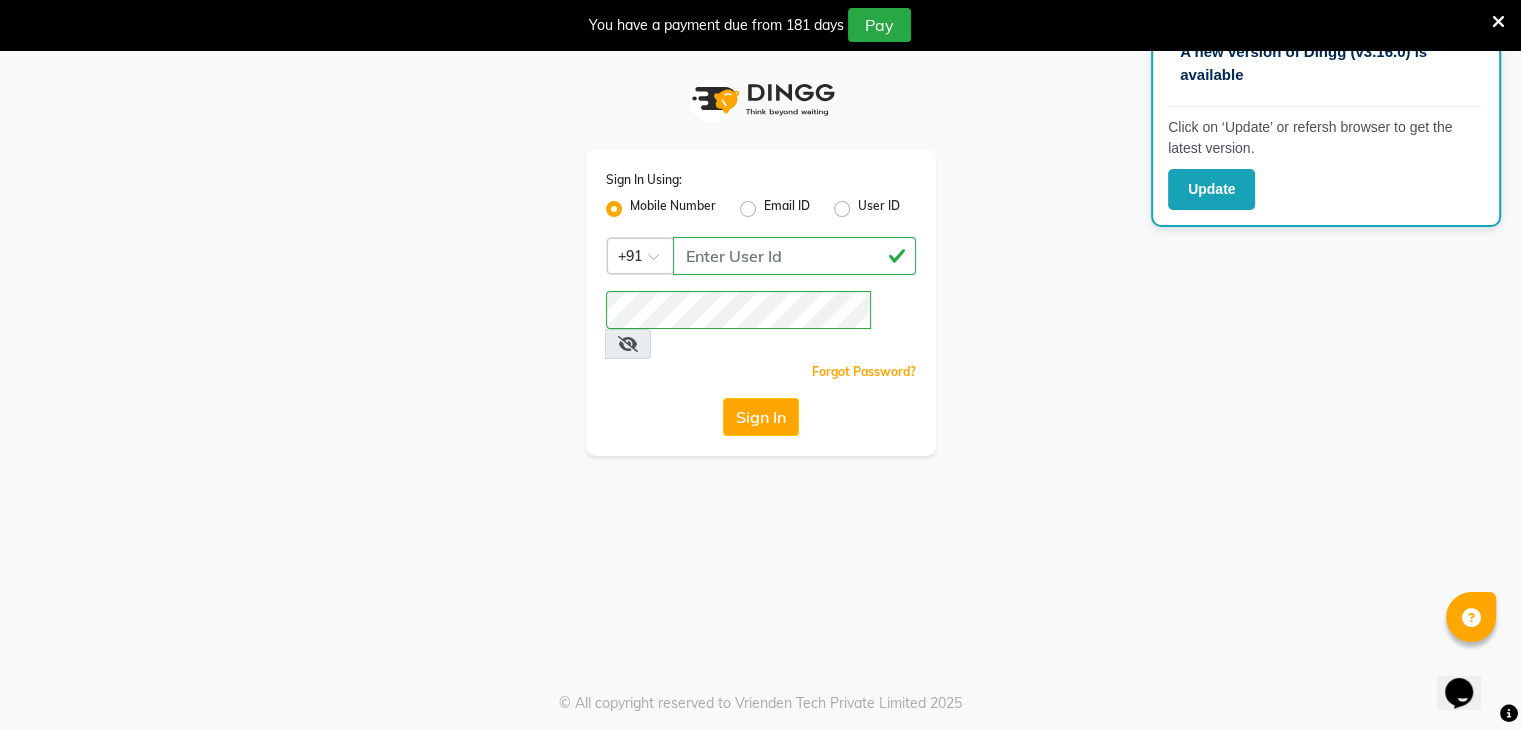 click on "Sign In" 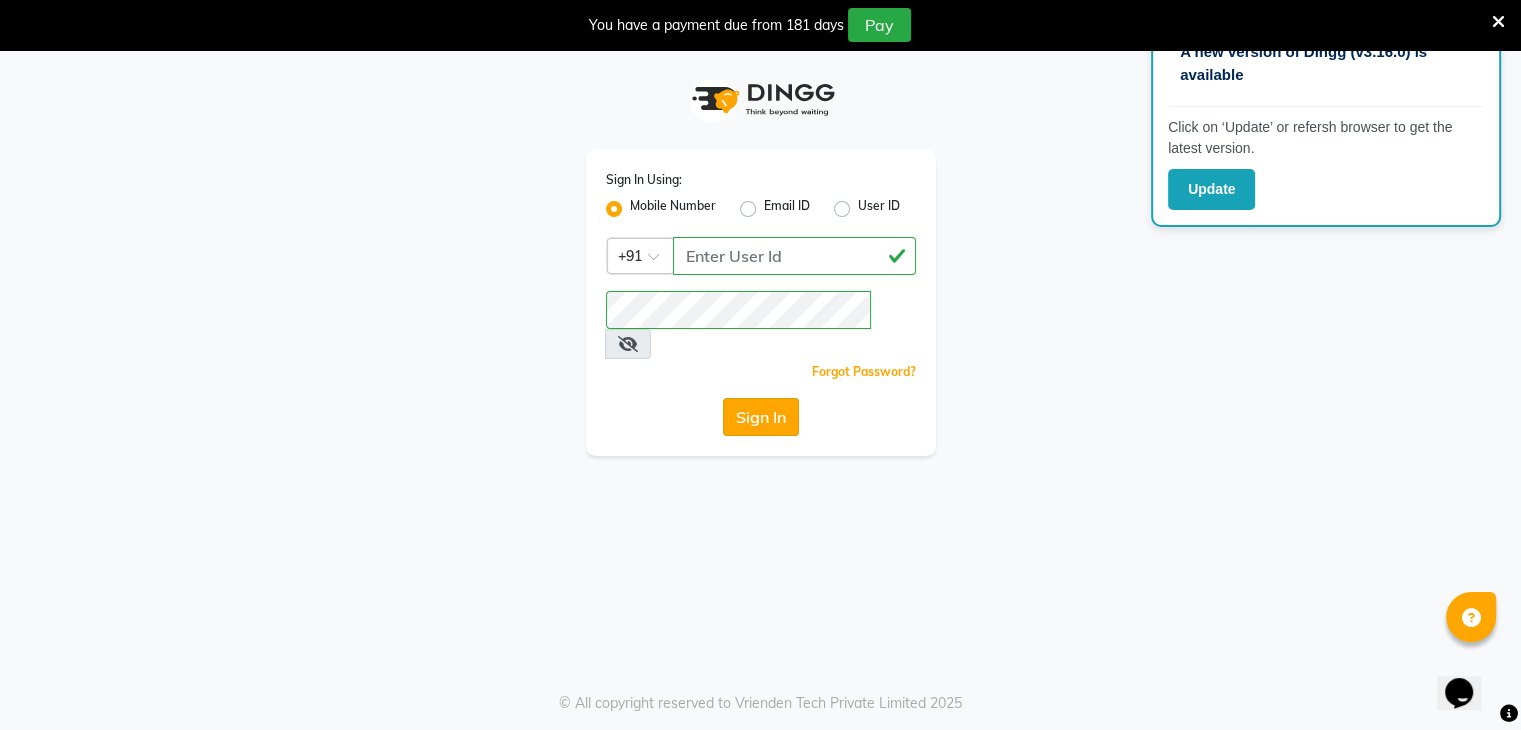 click on "Sign In" 